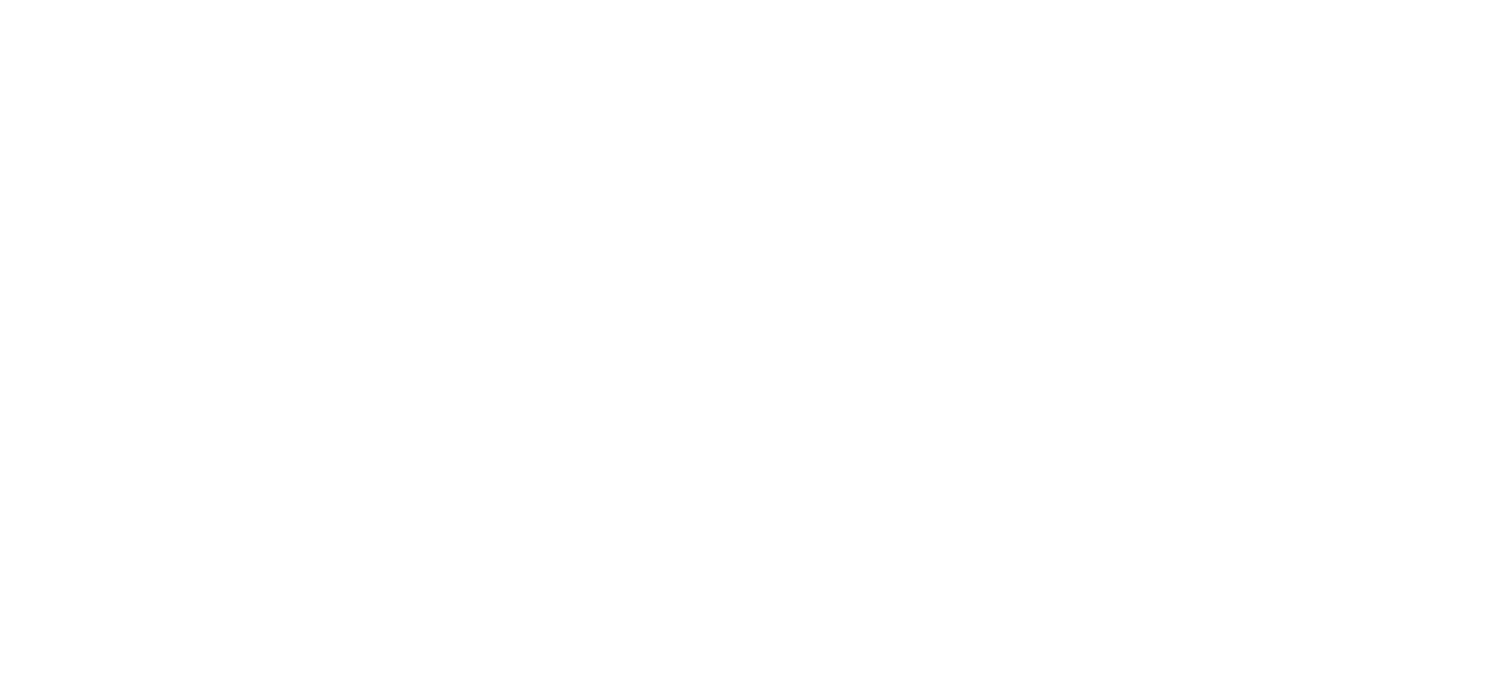 scroll, scrollTop: 0, scrollLeft: 0, axis: both 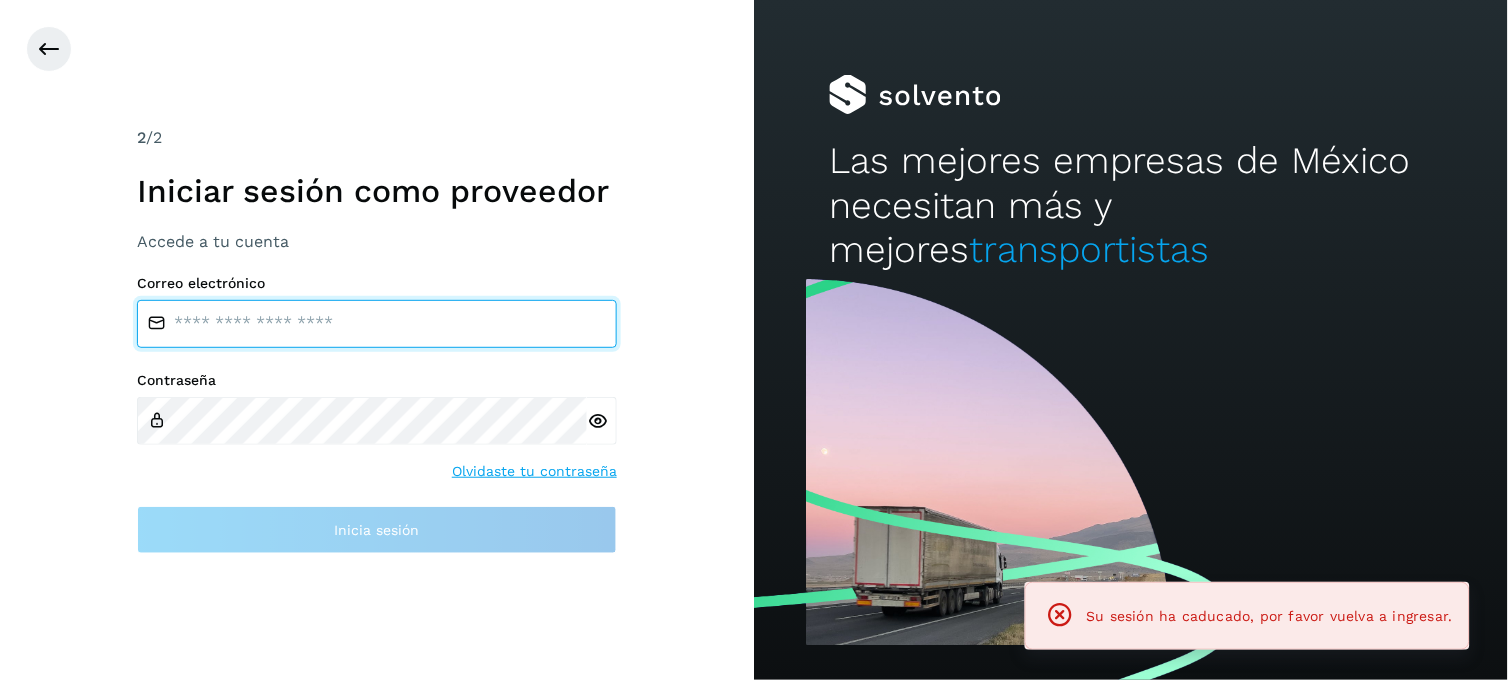 type on "**********" 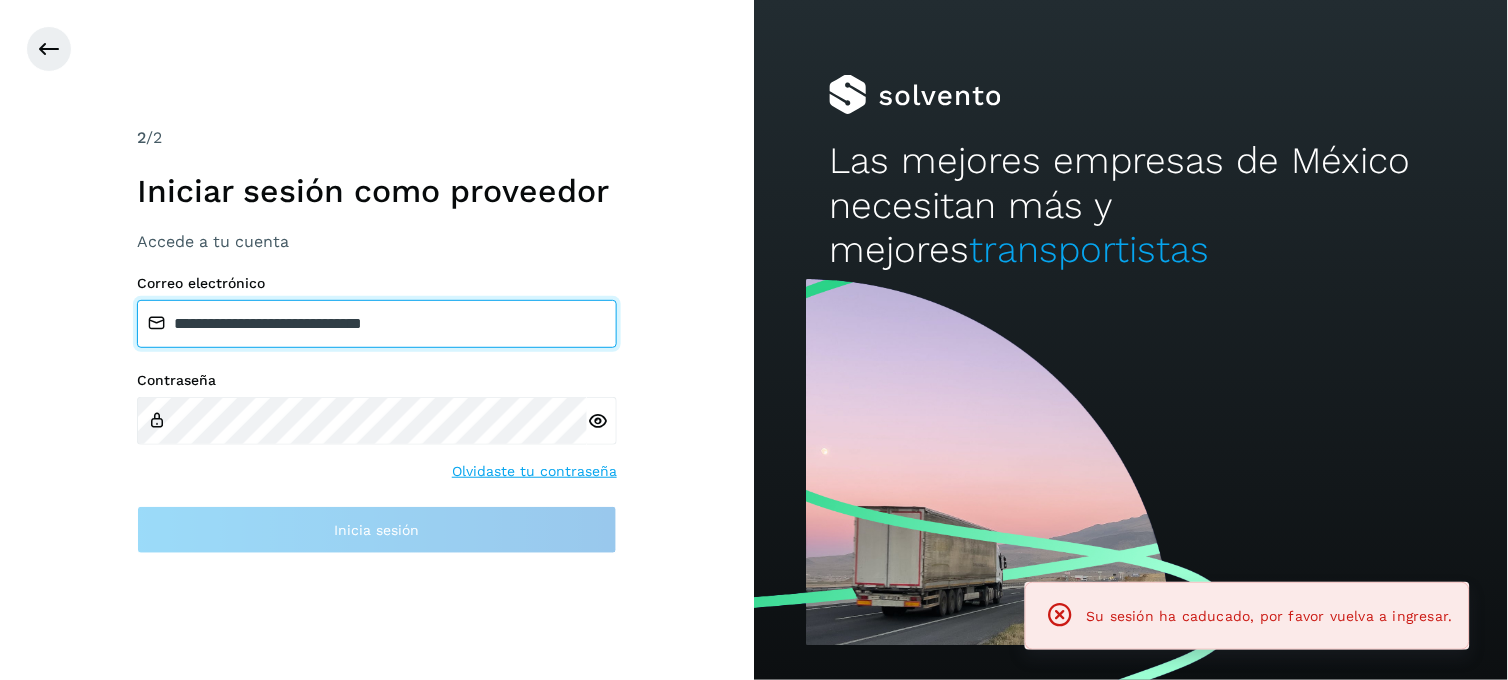 click on "**********" at bounding box center (377, 324) 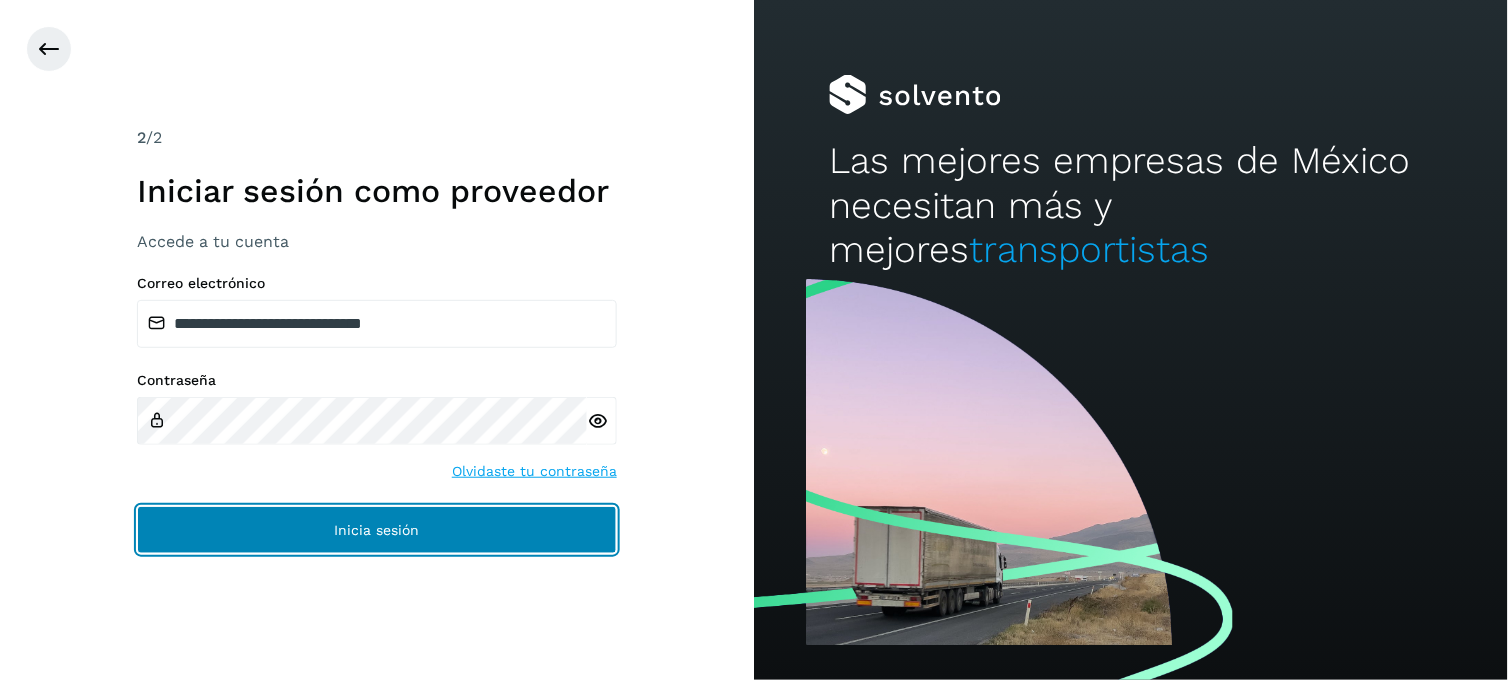 click on "Inicia sesión" at bounding box center (377, 530) 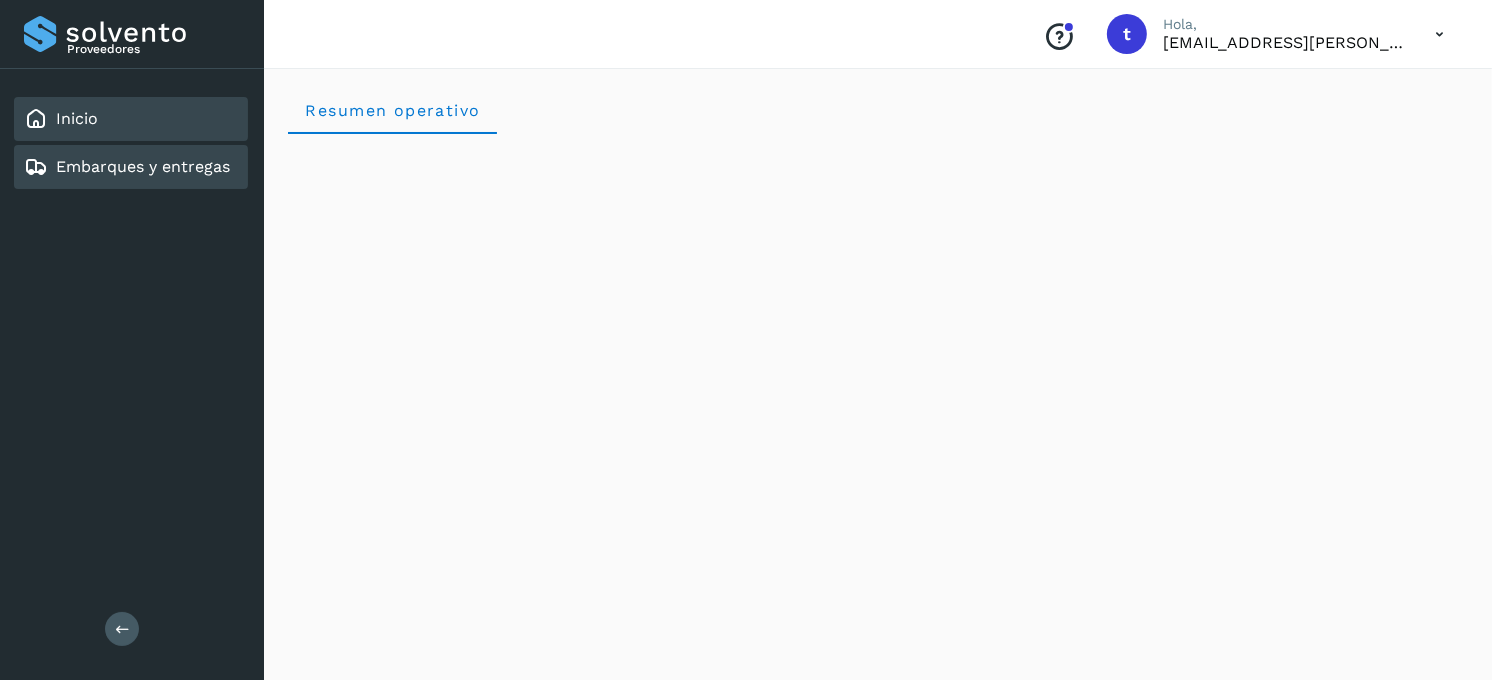 click on "Embarques y entregas" at bounding box center [143, 166] 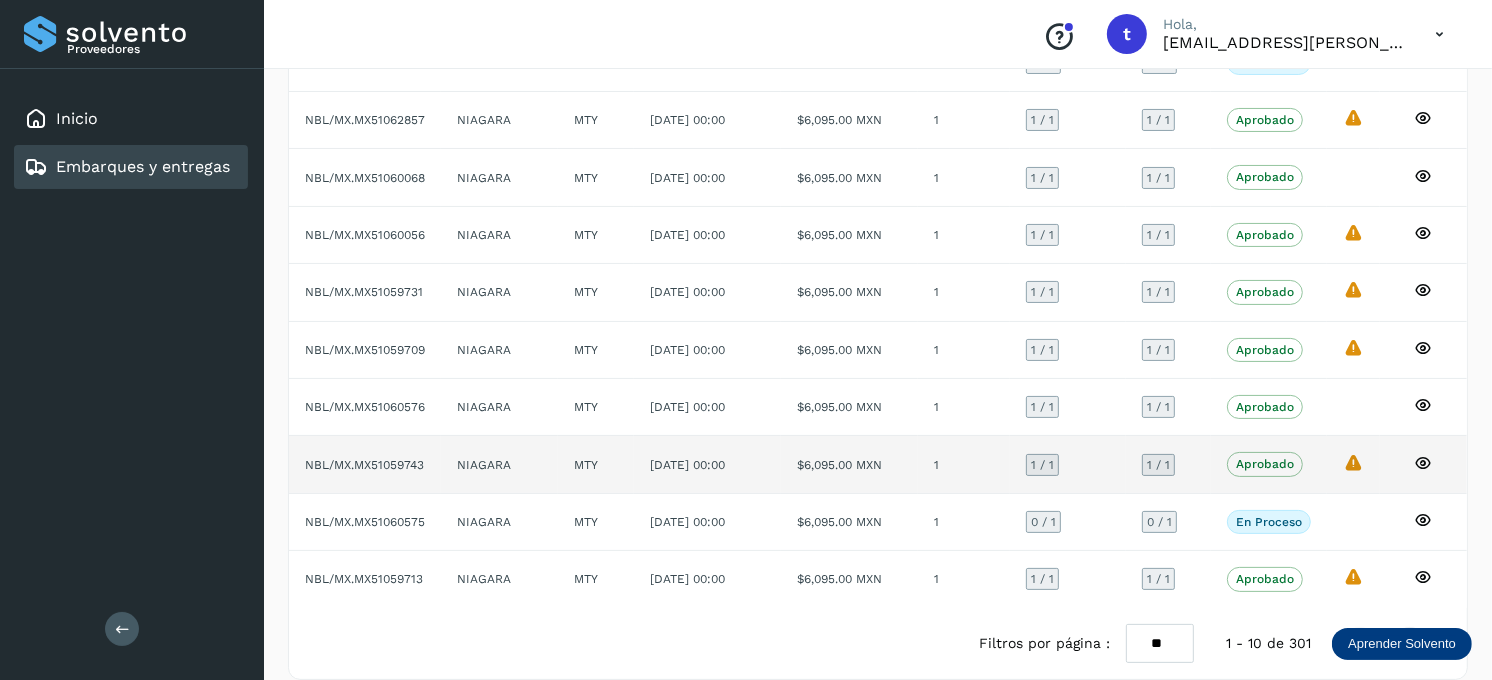 scroll, scrollTop: 0, scrollLeft: 0, axis: both 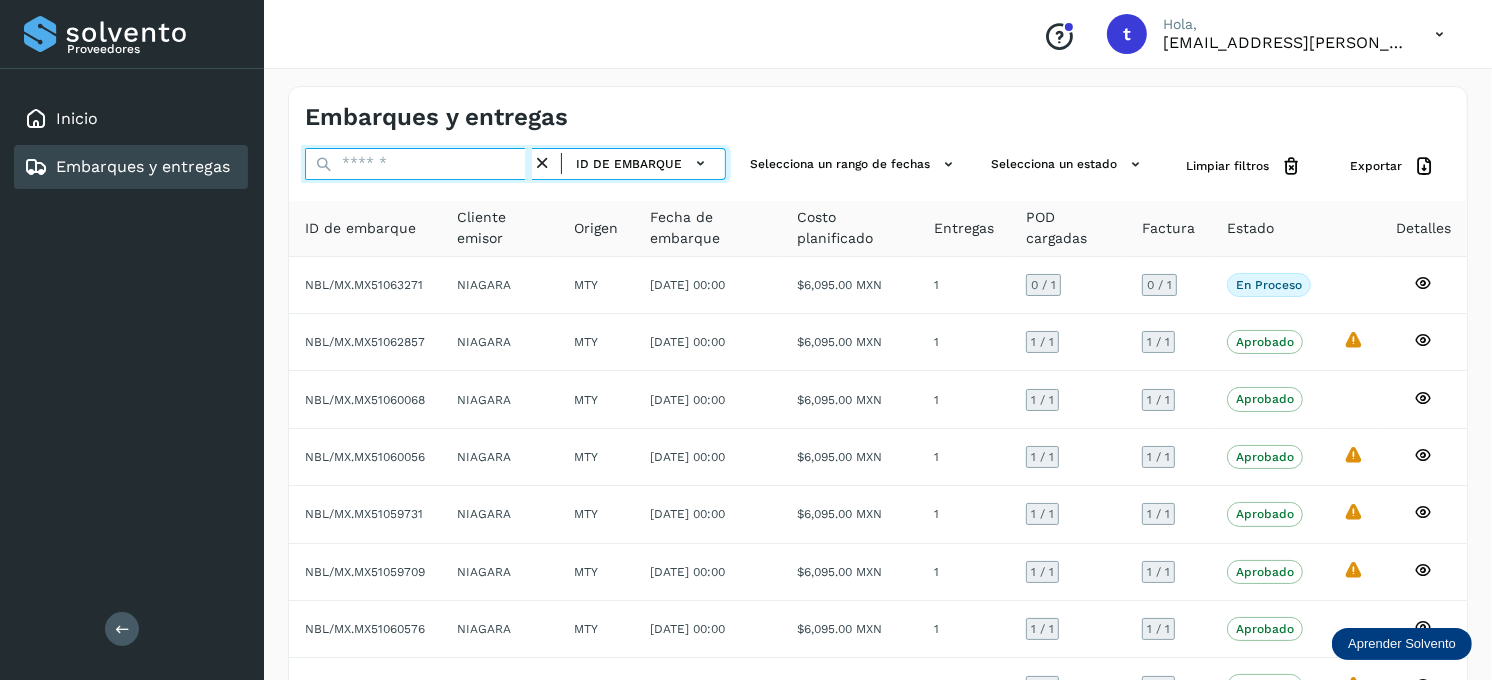 click at bounding box center [418, 164] 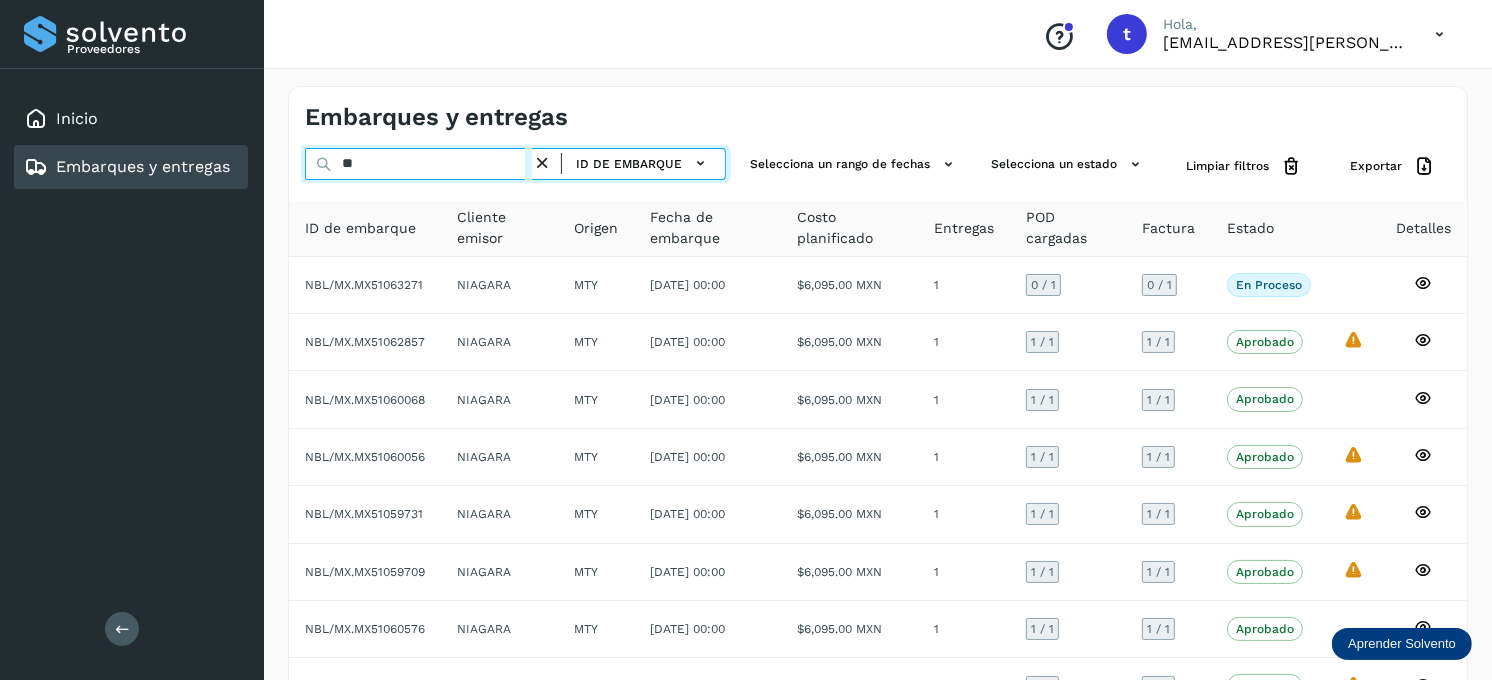 type on "*" 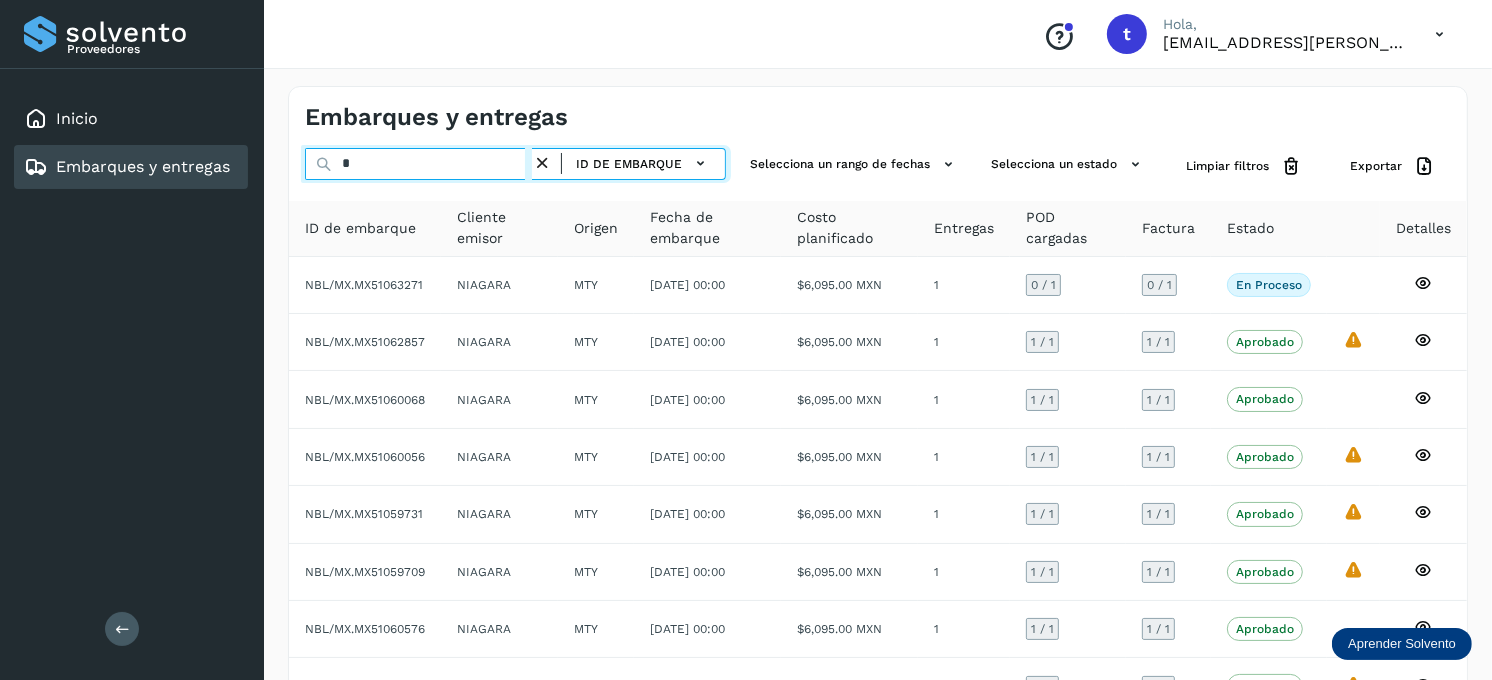 type 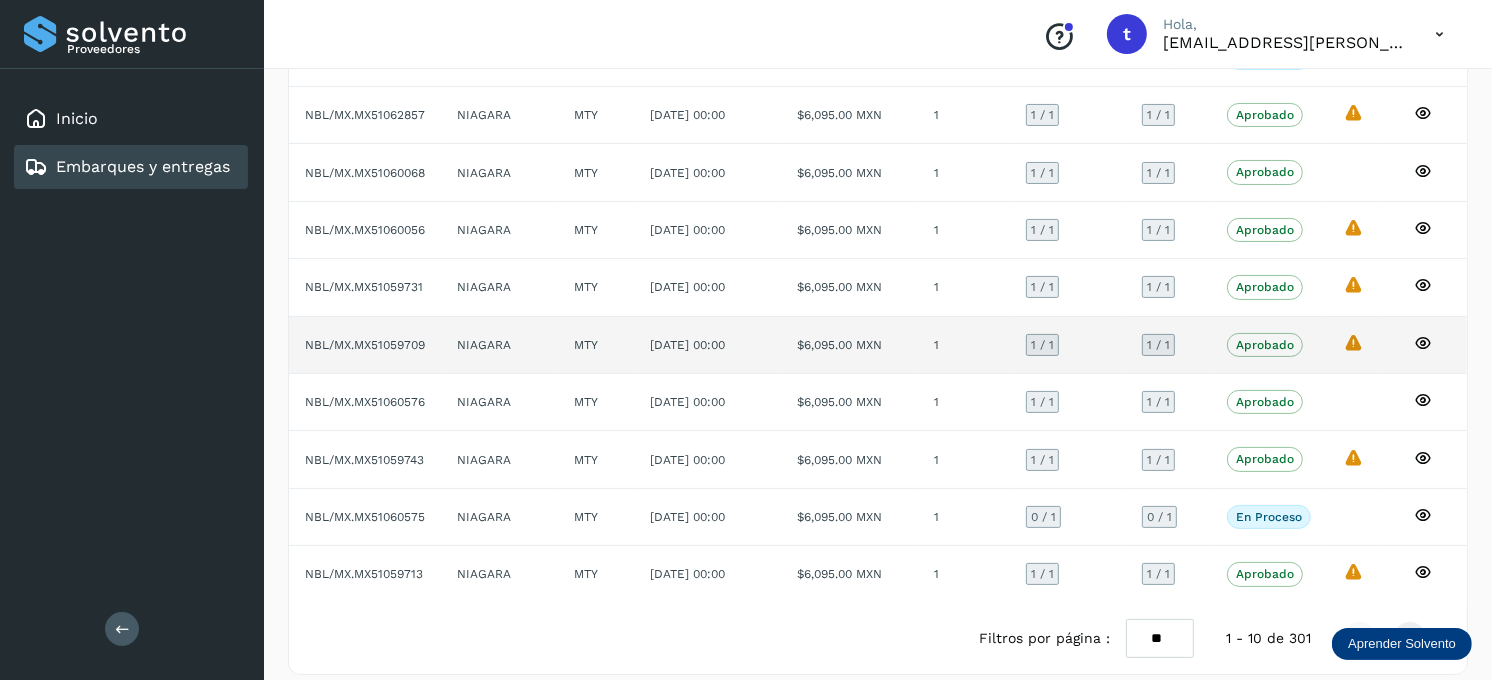 scroll, scrollTop: 248, scrollLeft: 0, axis: vertical 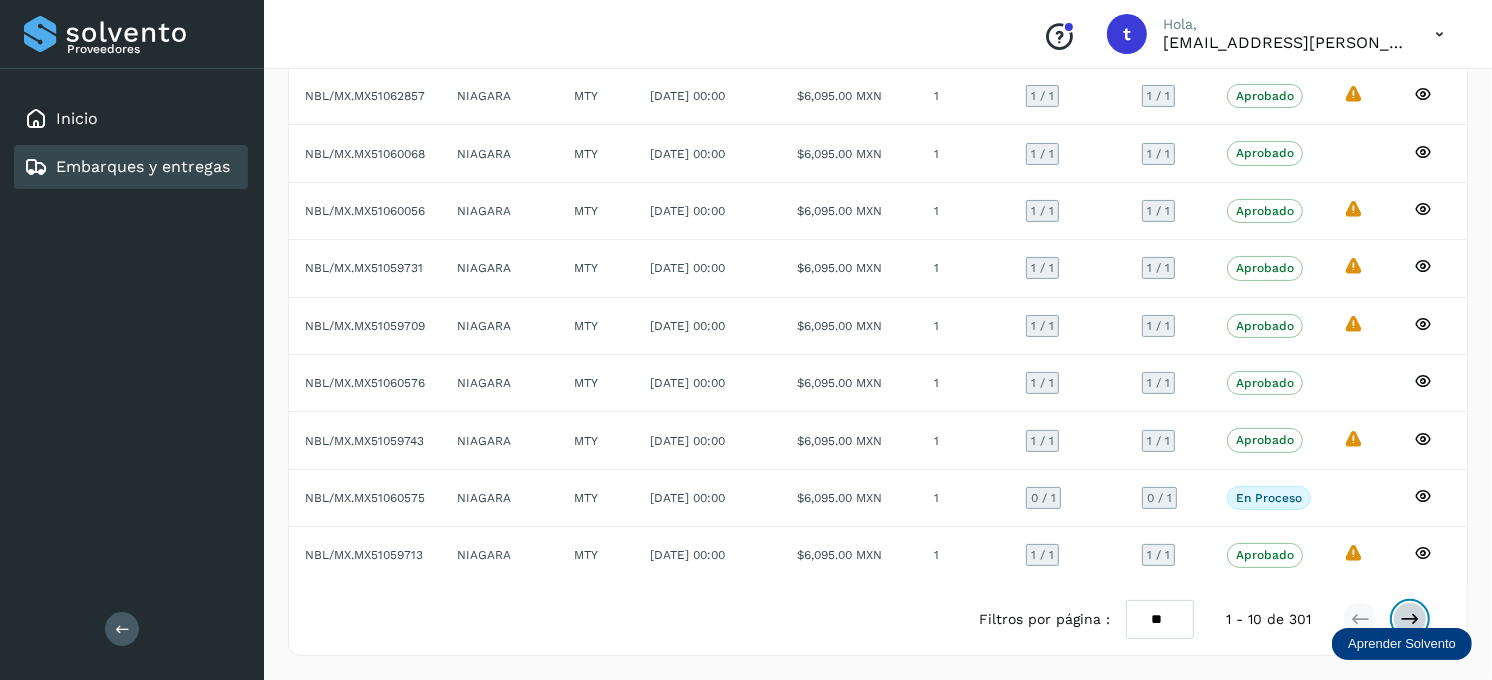 click at bounding box center [1410, 619] 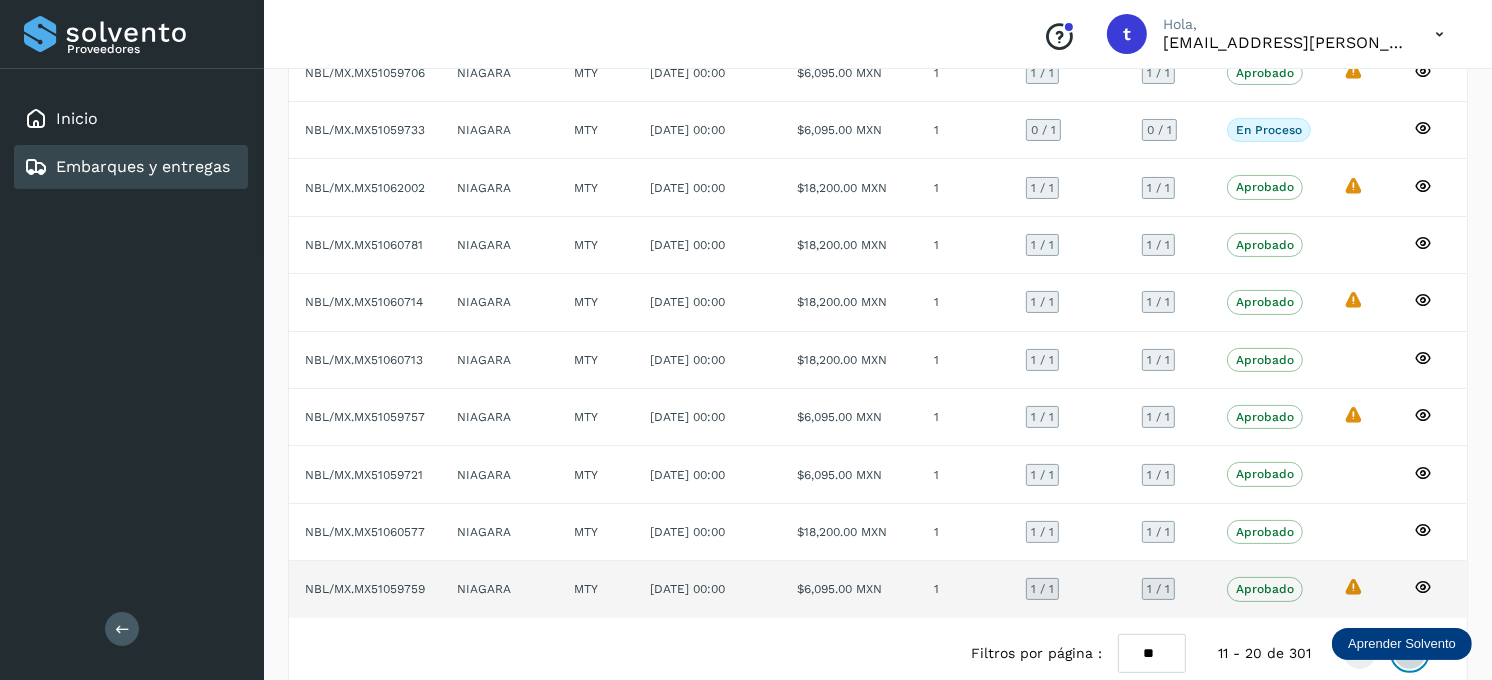 scroll, scrollTop: 0, scrollLeft: 0, axis: both 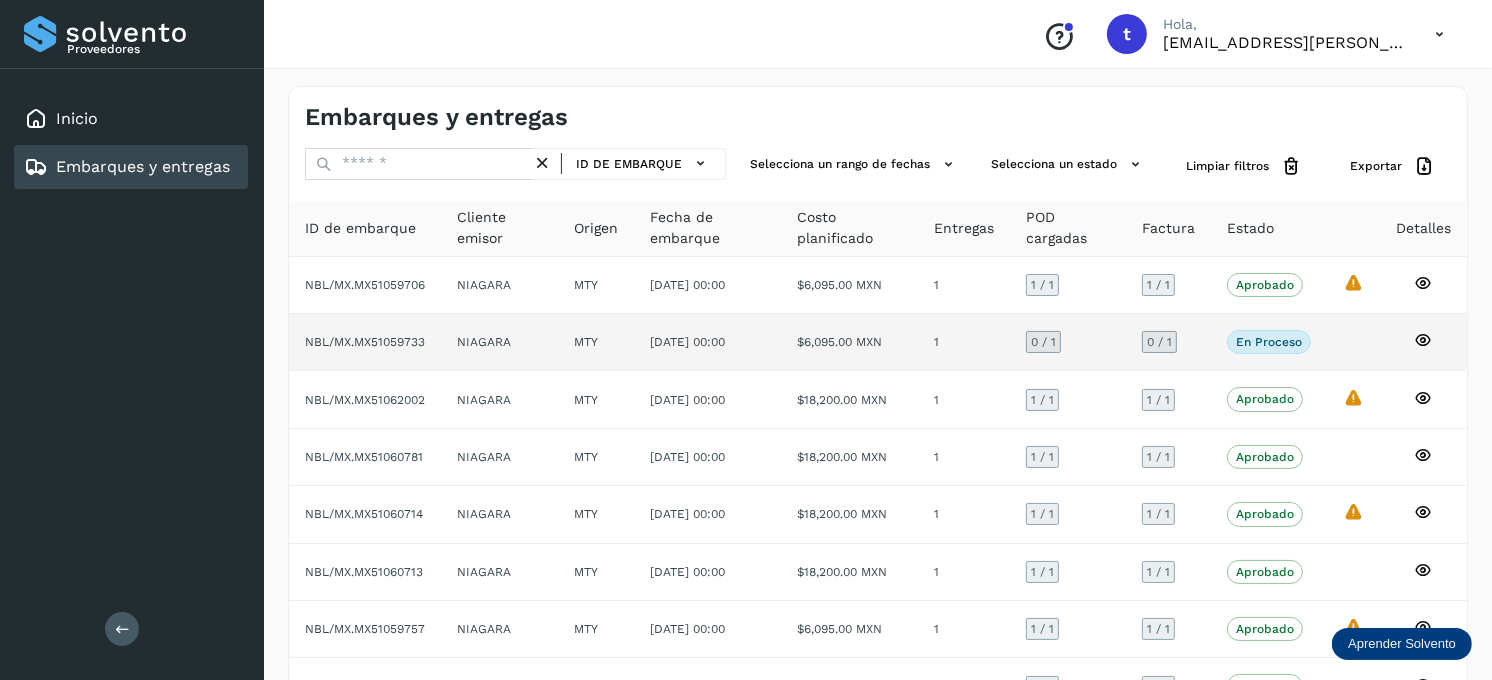 click 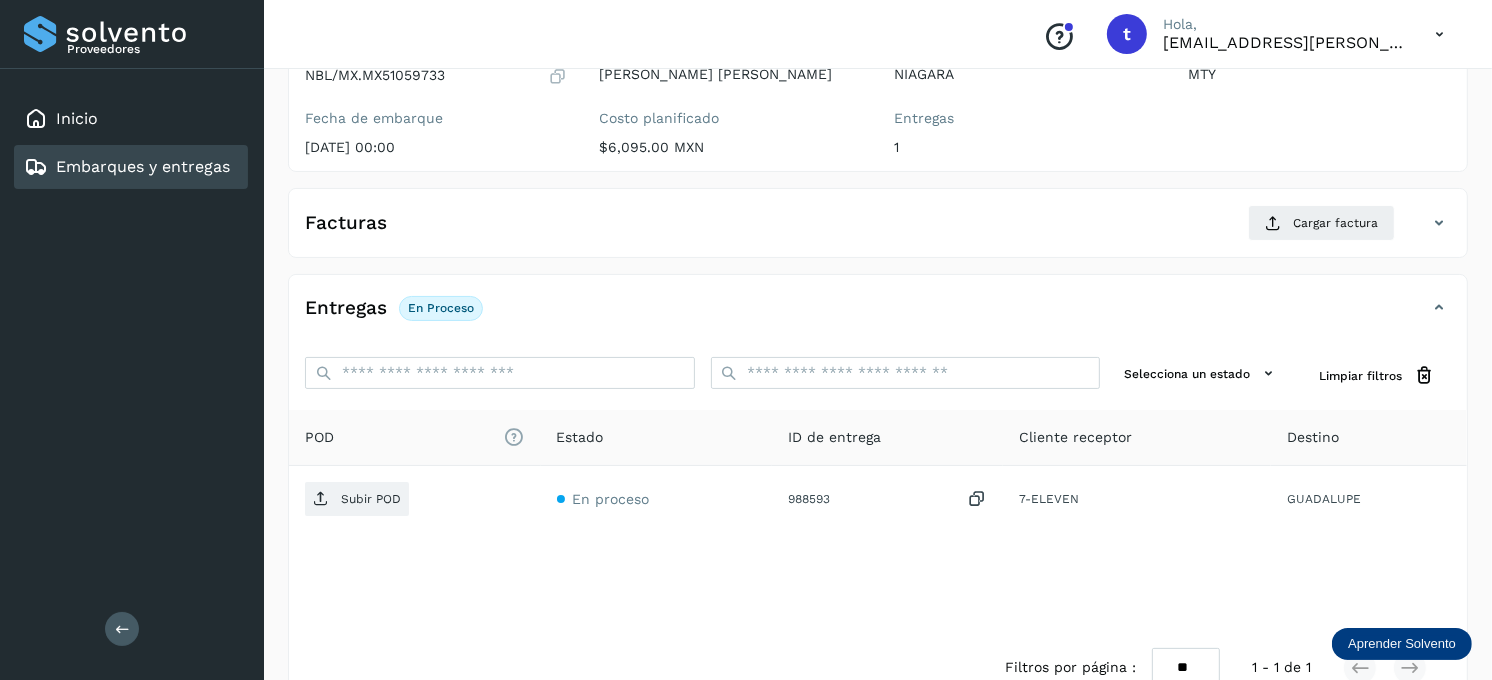 scroll, scrollTop: 222, scrollLeft: 0, axis: vertical 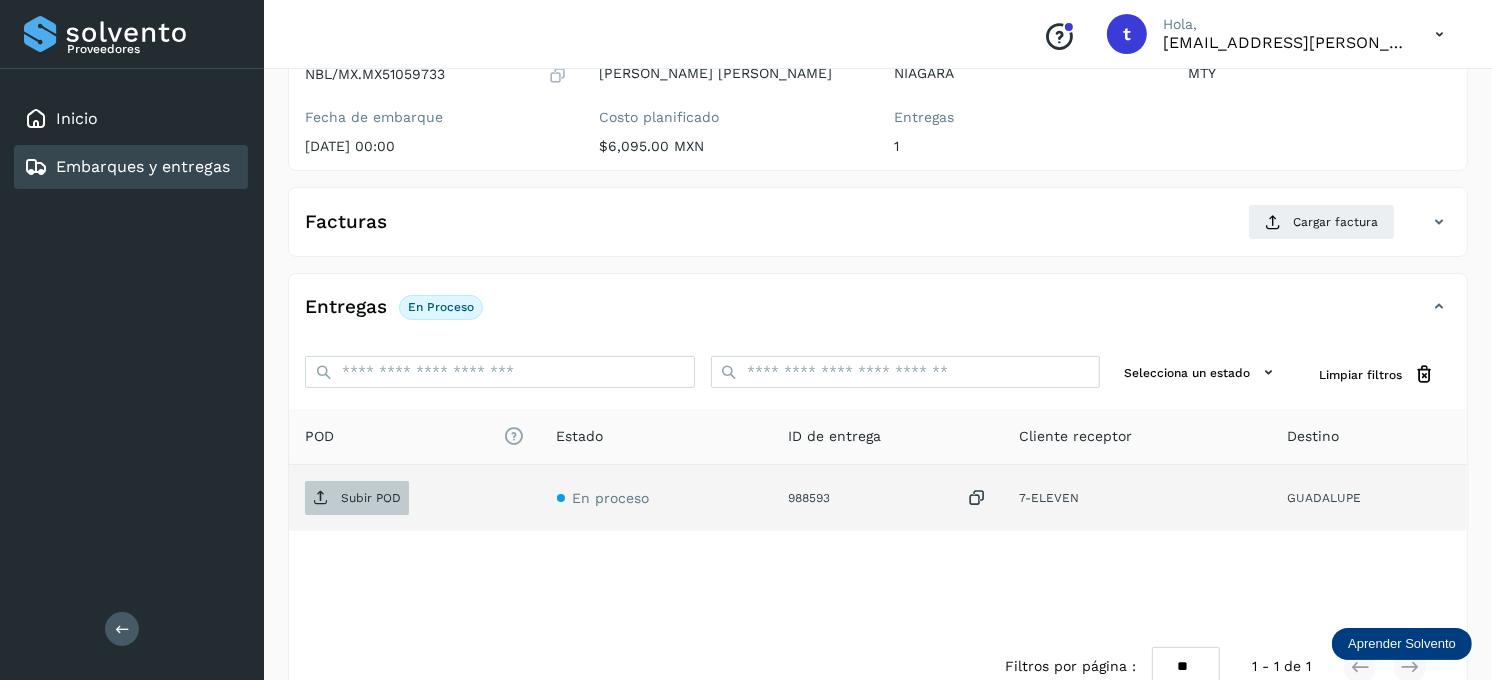 click on "Subir POD" at bounding box center [357, 498] 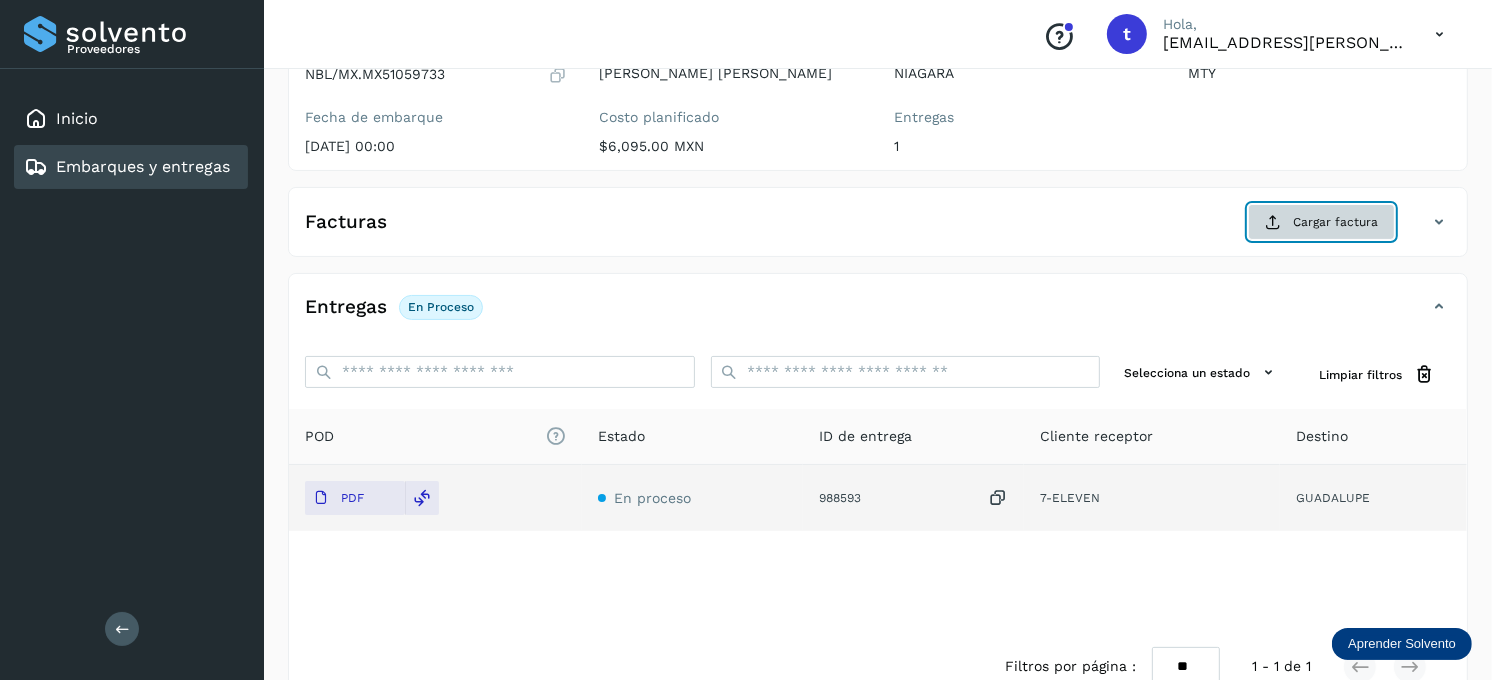 click on "Cargar factura" 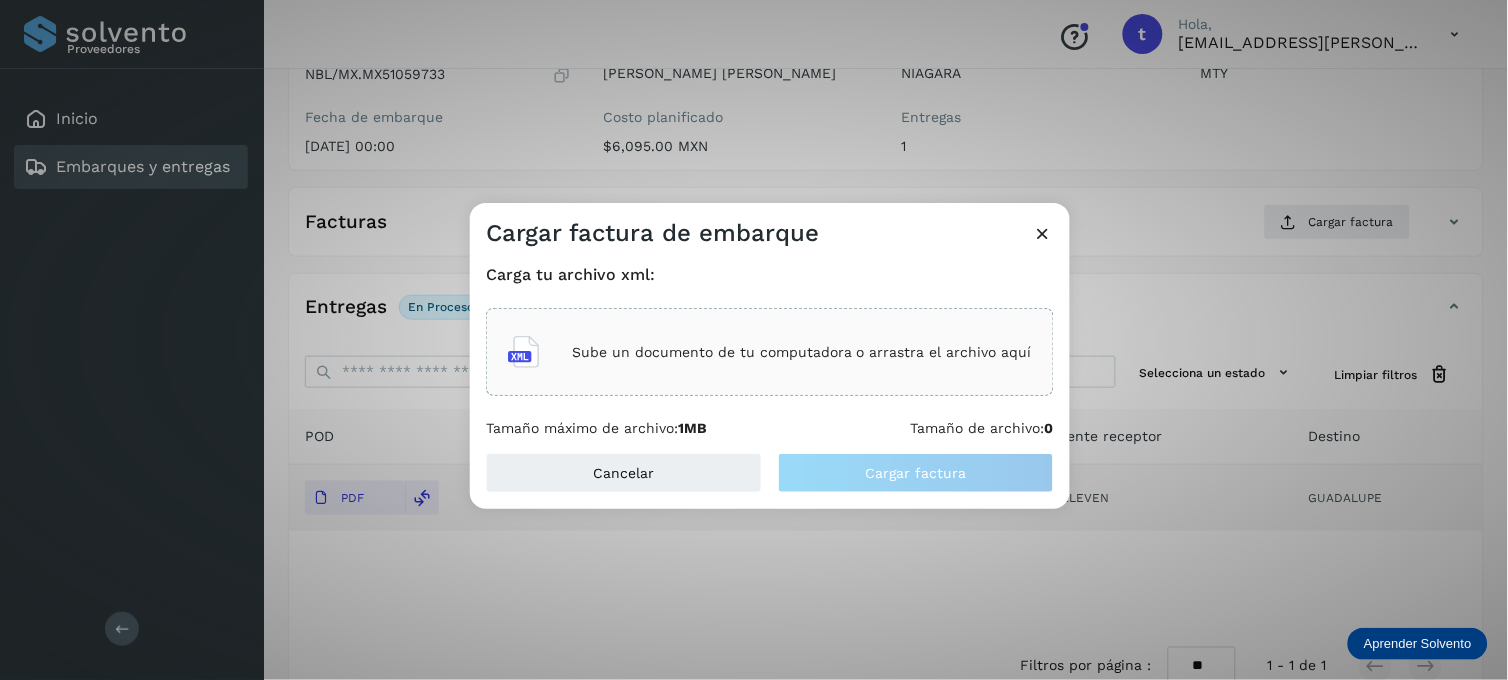 click on "Sube un documento de tu computadora o arrastra el archivo aquí" at bounding box center (802, 352) 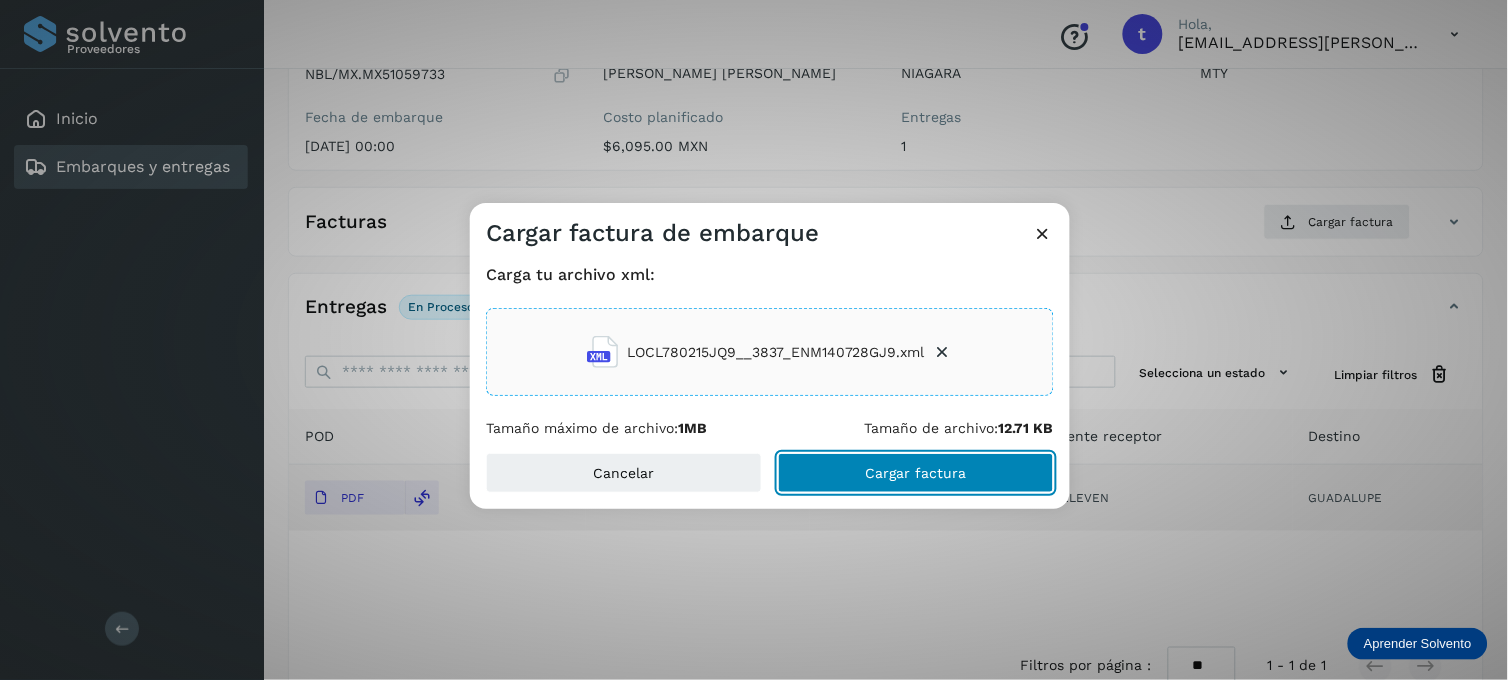 click on "Cargar factura" 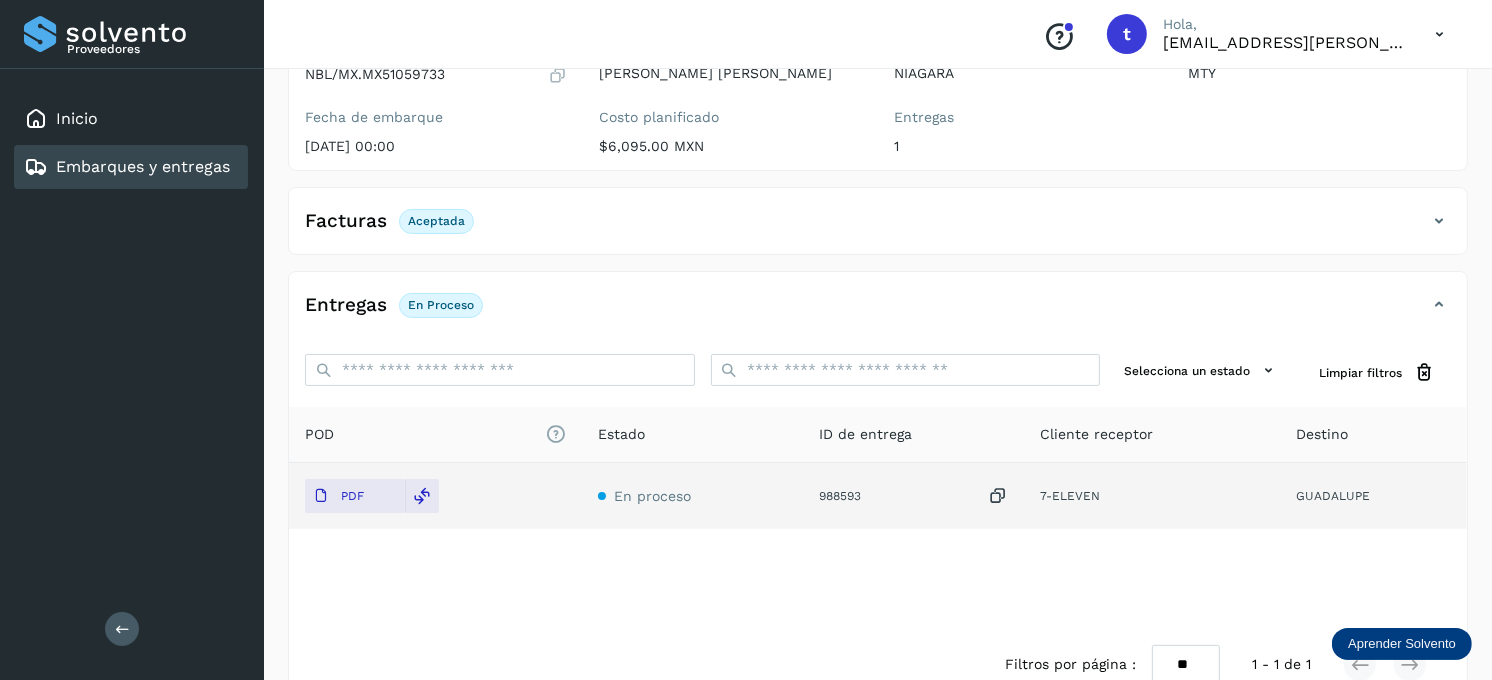 click on "Embarques y entregas" at bounding box center [143, 166] 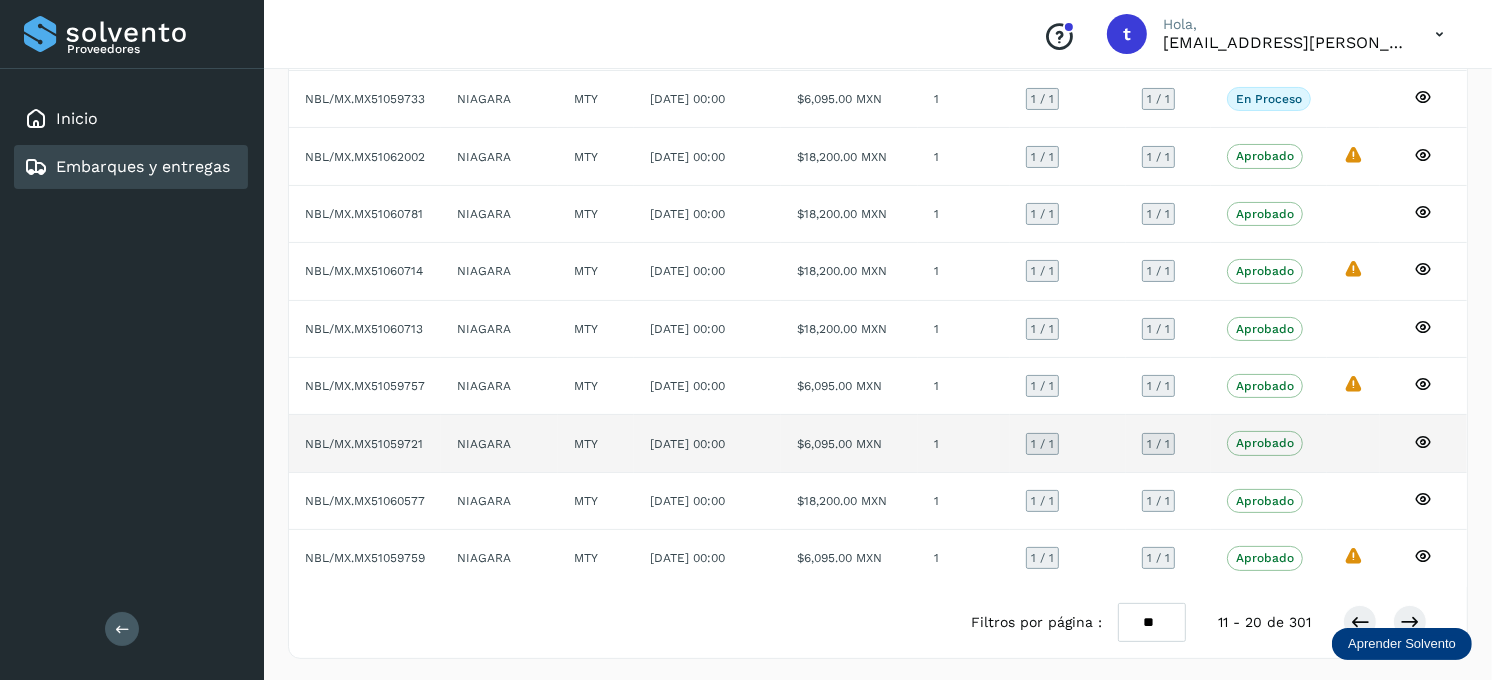 scroll, scrollTop: 248, scrollLeft: 0, axis: vertical 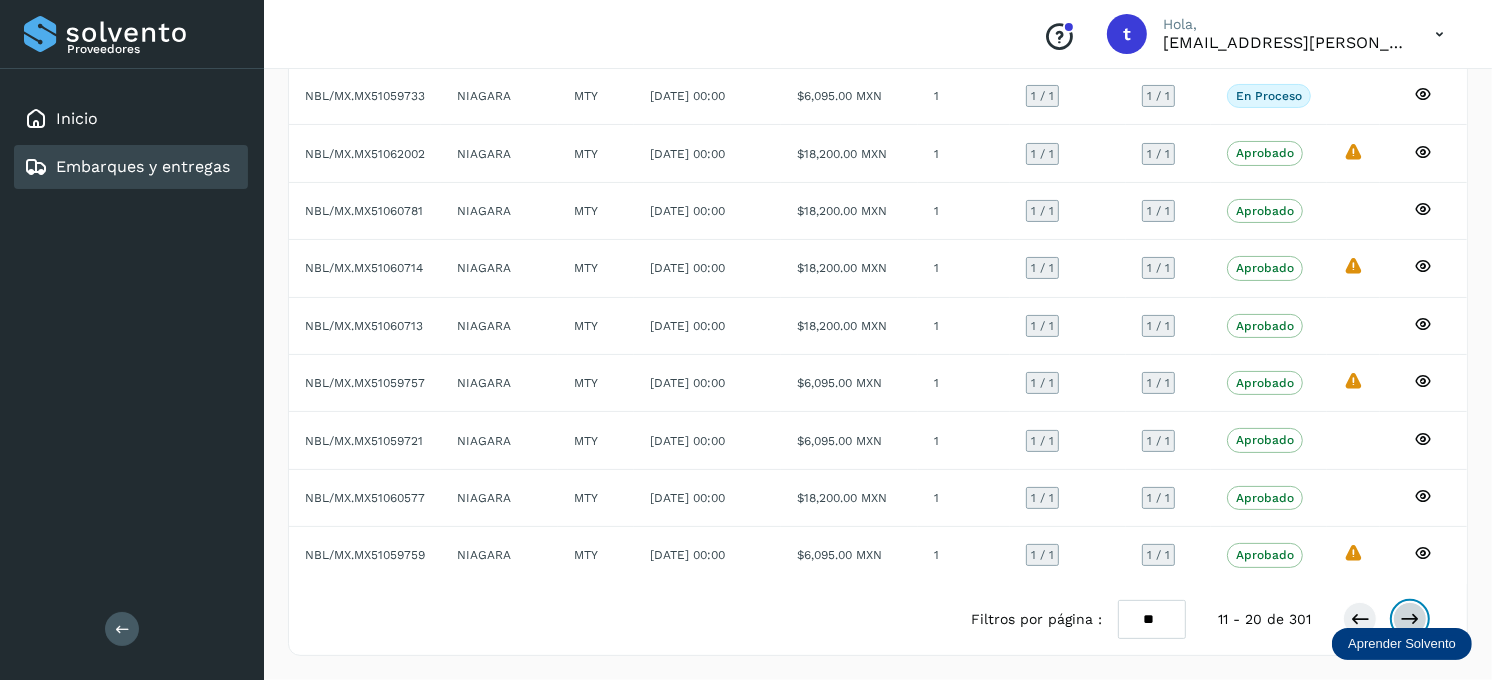 click at bounding box center [1410, 619] 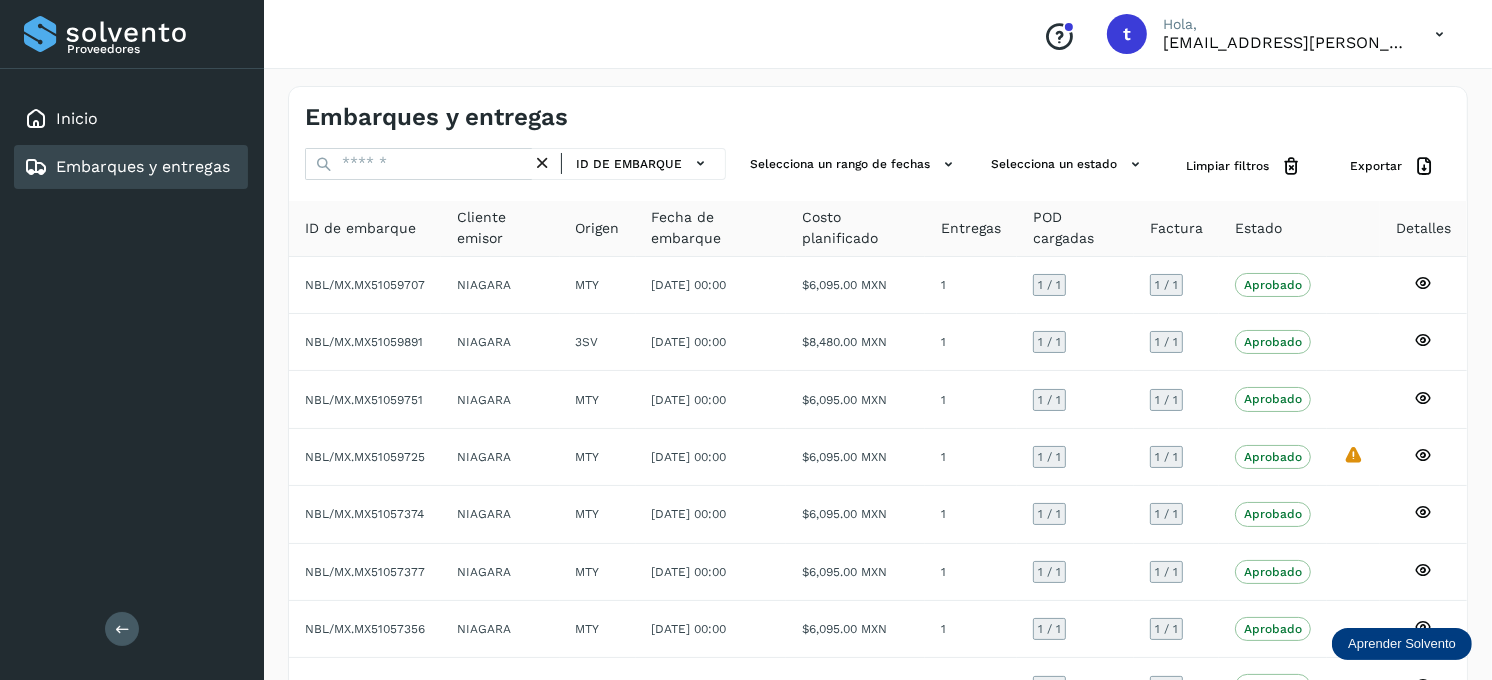 scroll, scrollTop: 248, scrollLeft: 0, axis: vertical 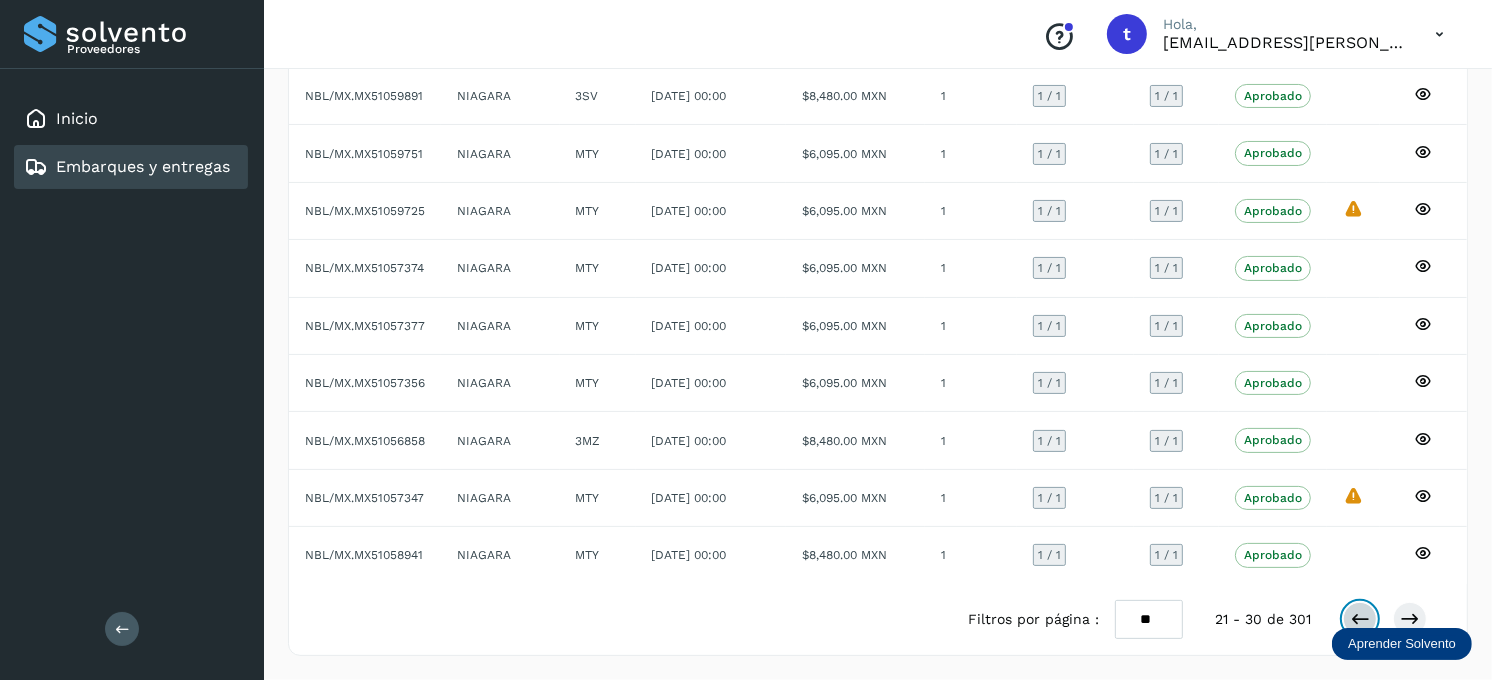 click at bounding box center (1360, 619) 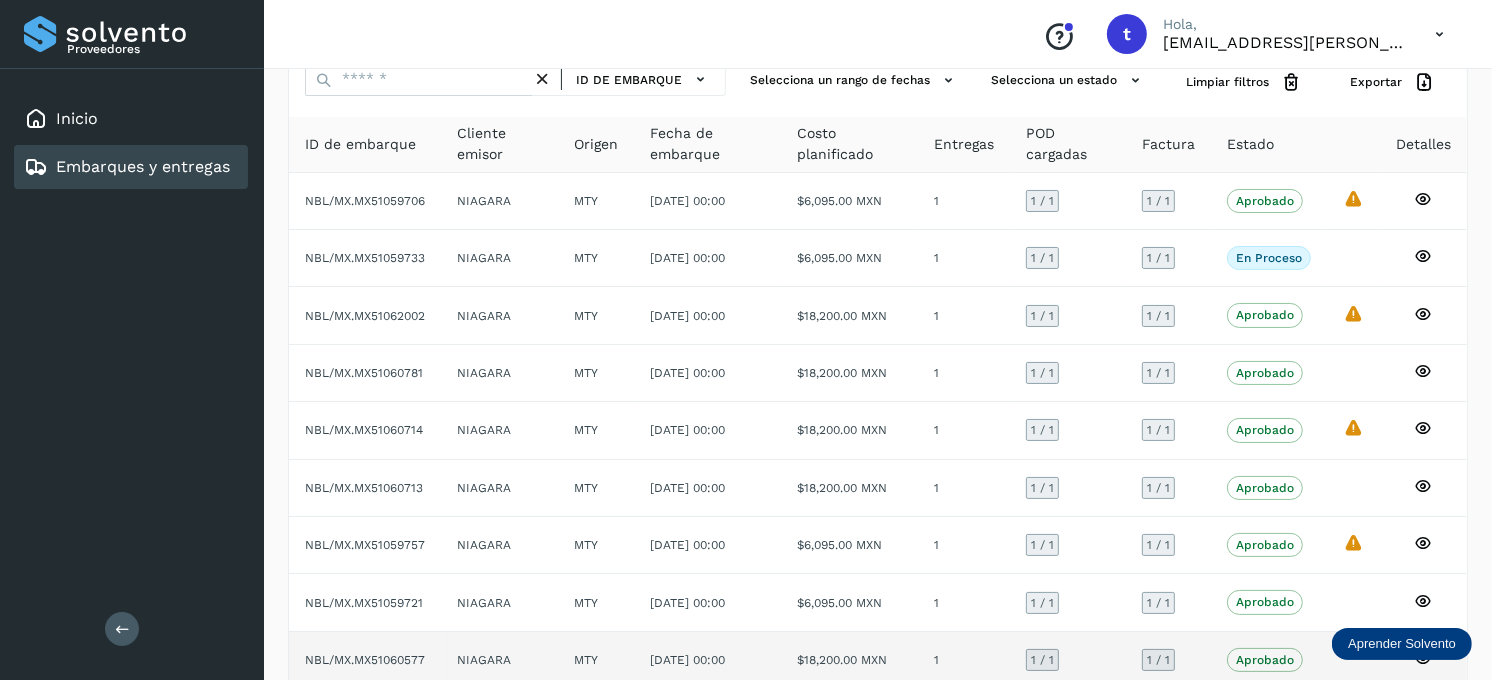 scroll, scrollTop: 0, scrollLeft: 0, axis: both 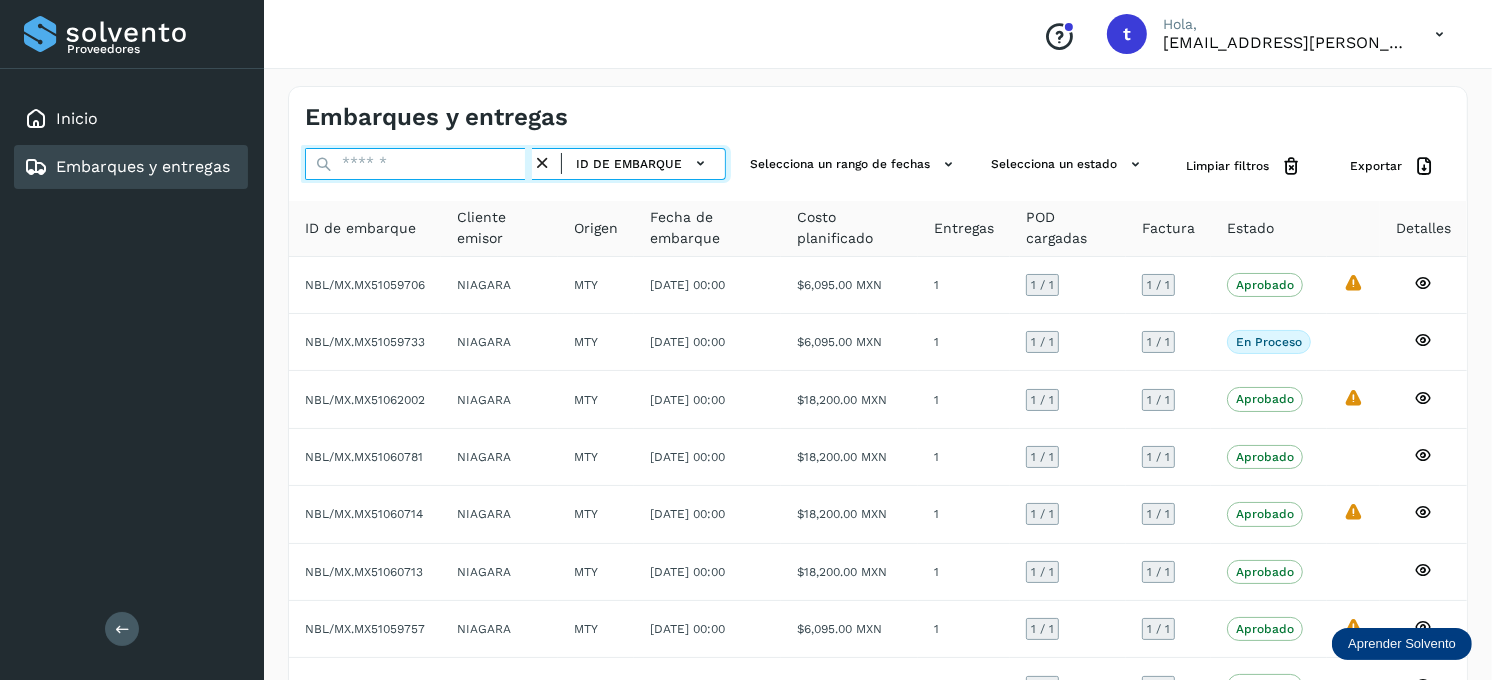 click at bounding box center (418, 164) 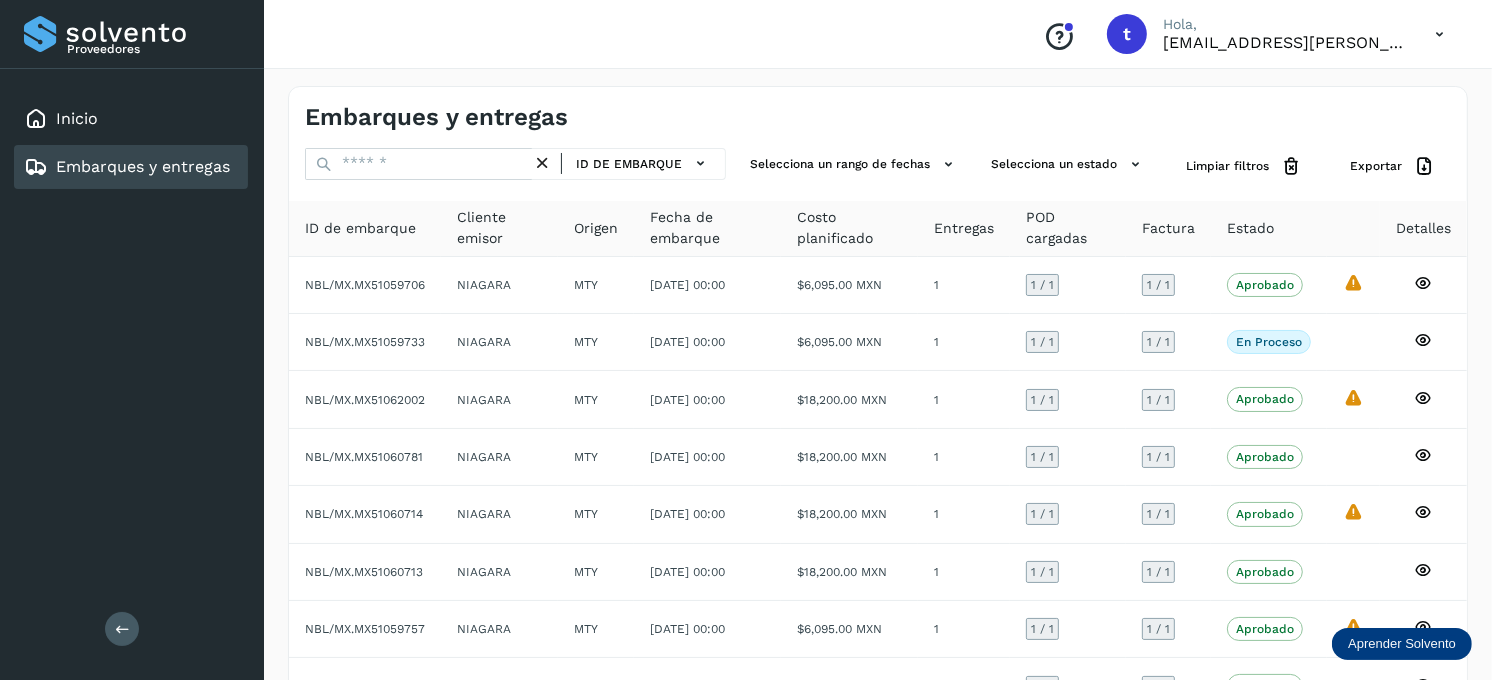 click on "Embarques y entregas" at bounding box center [143, 166] 